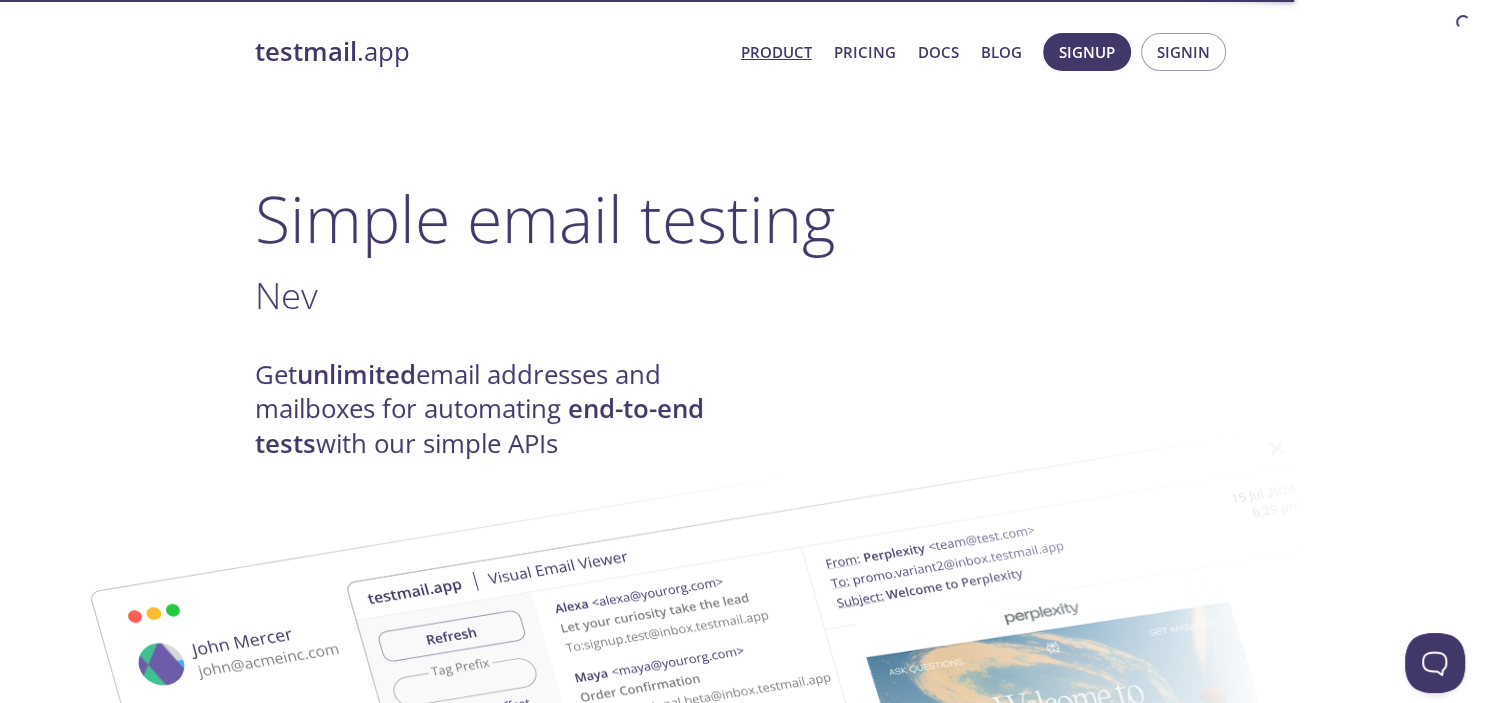 scroll, scrollTop: 0, scrollLeft: 0, axis: both 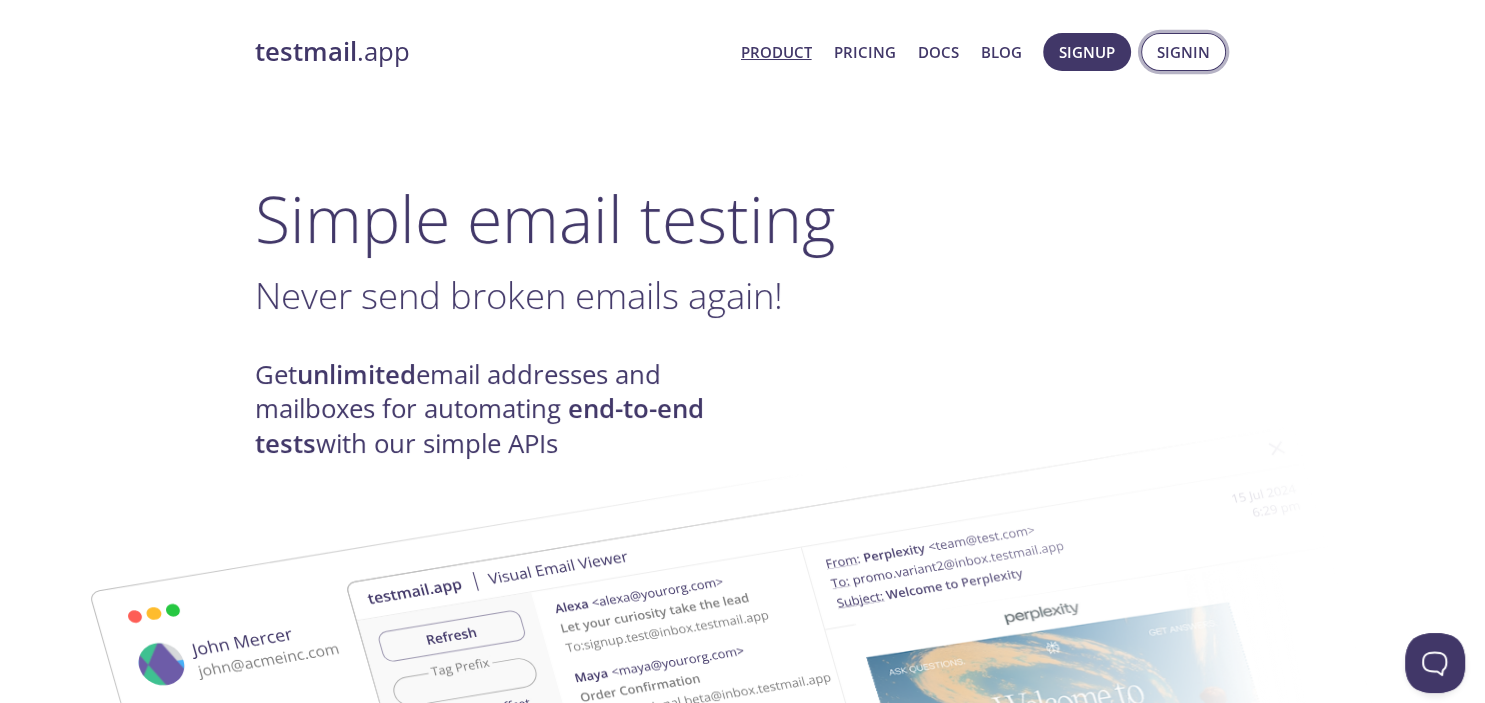 click on "Signin" at bounding box center [1183, 52] 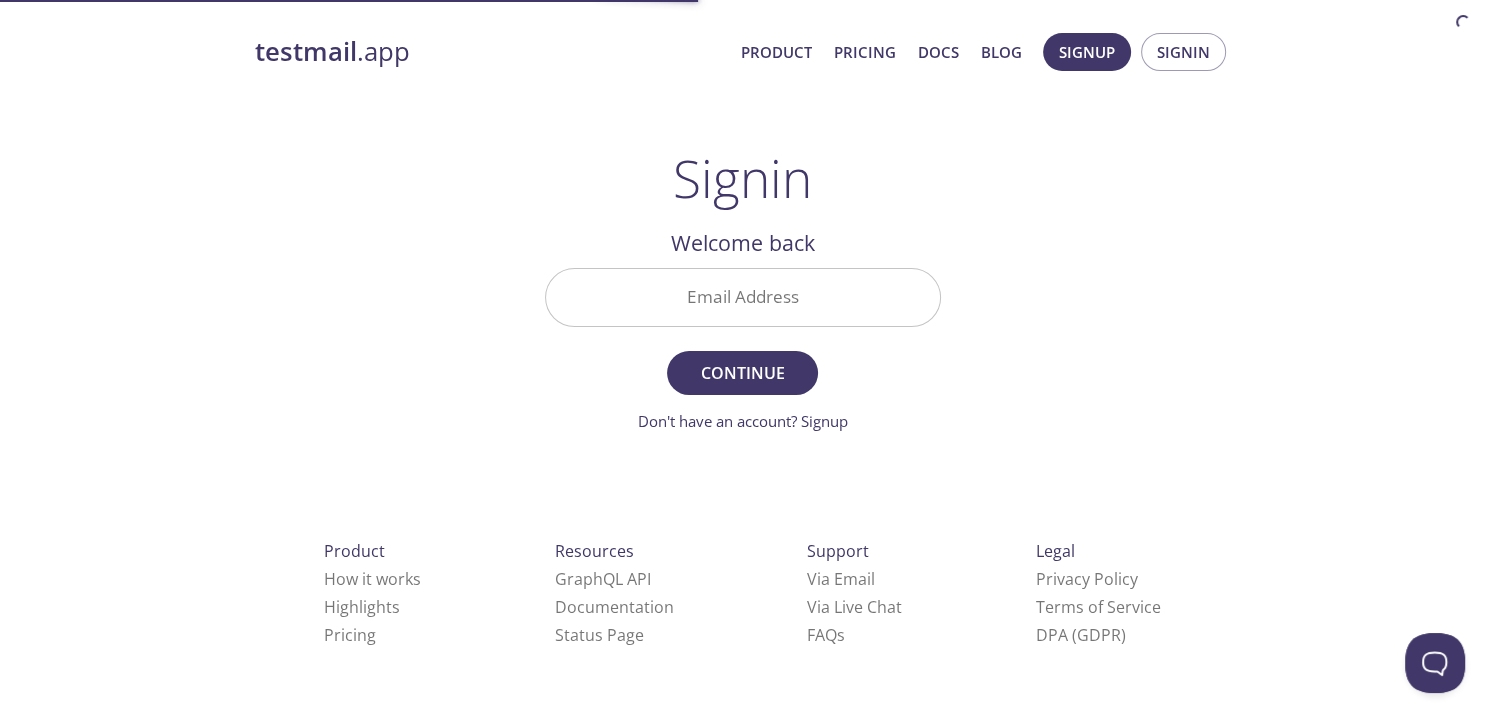 click on "Email Address" at bounding box center [743, 297] 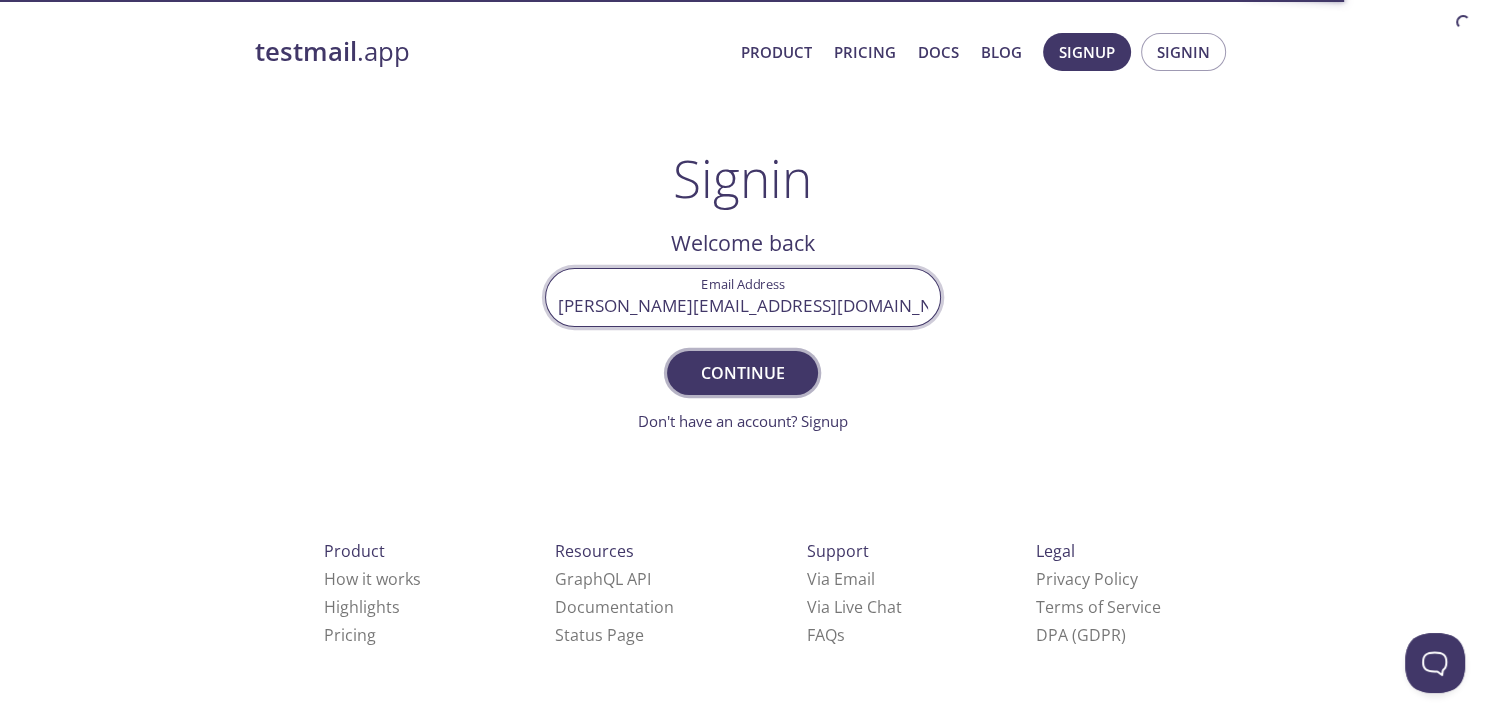 type on "[PERSON_NAME][EMAIL_ADDRESS][DOMAIN_NAME]" 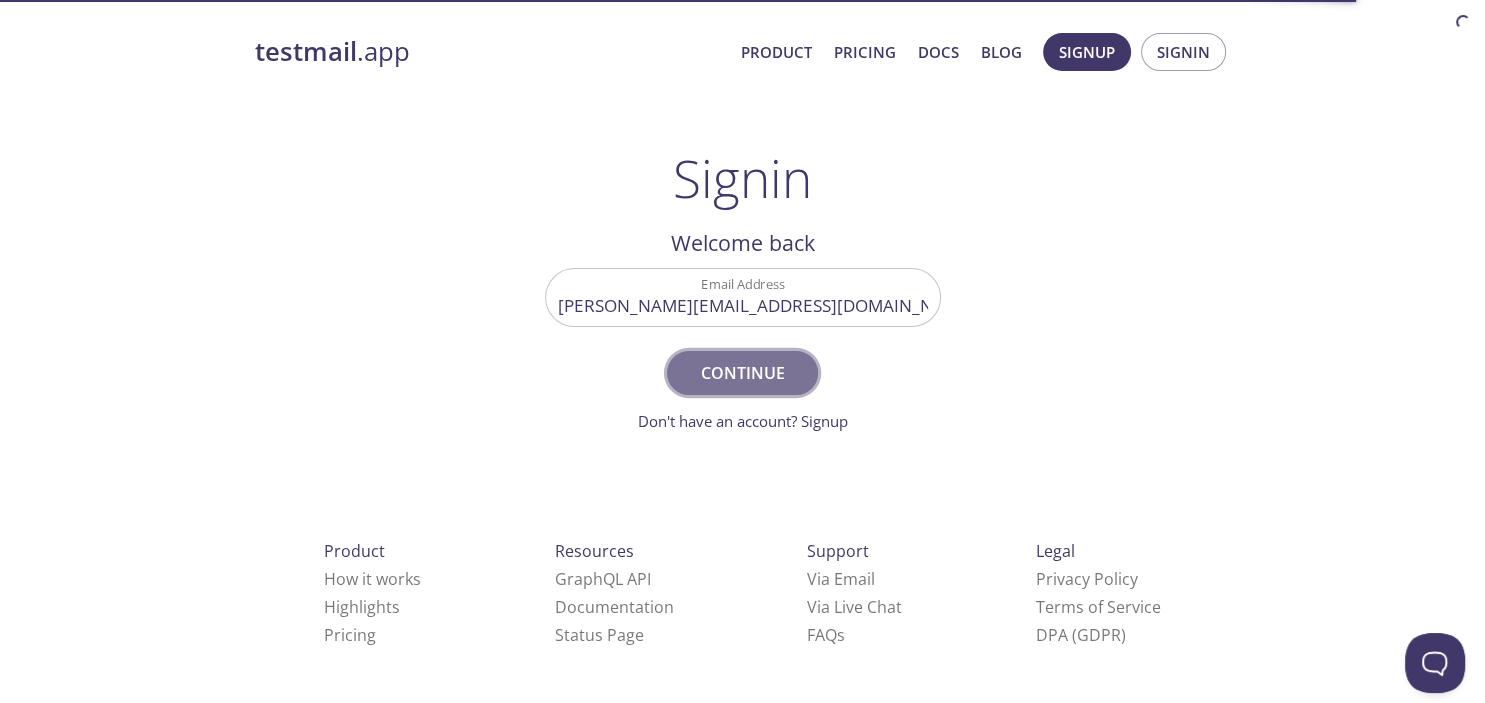 click on "Continue" at bounding box center [742, 373] 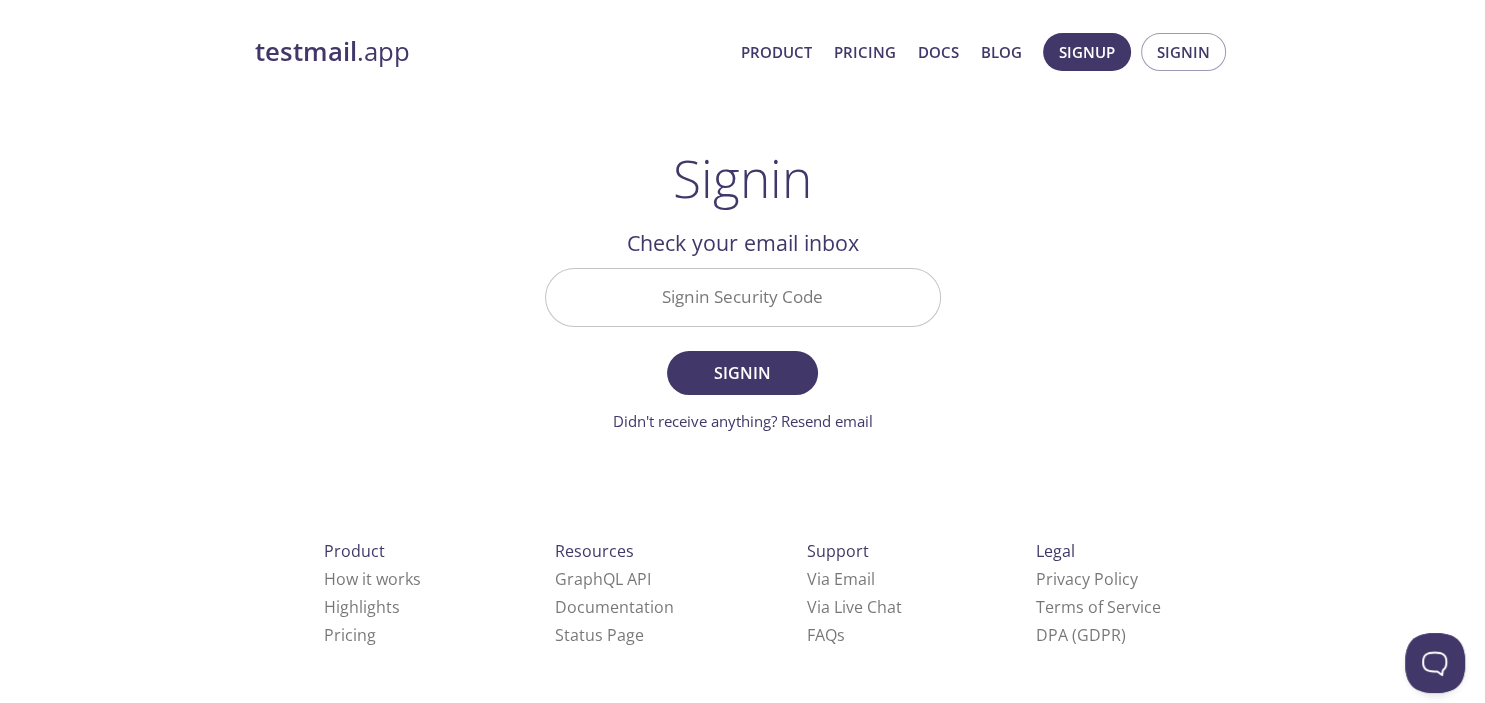 click on "Signin Security Code" at bounding box center [743, 297] 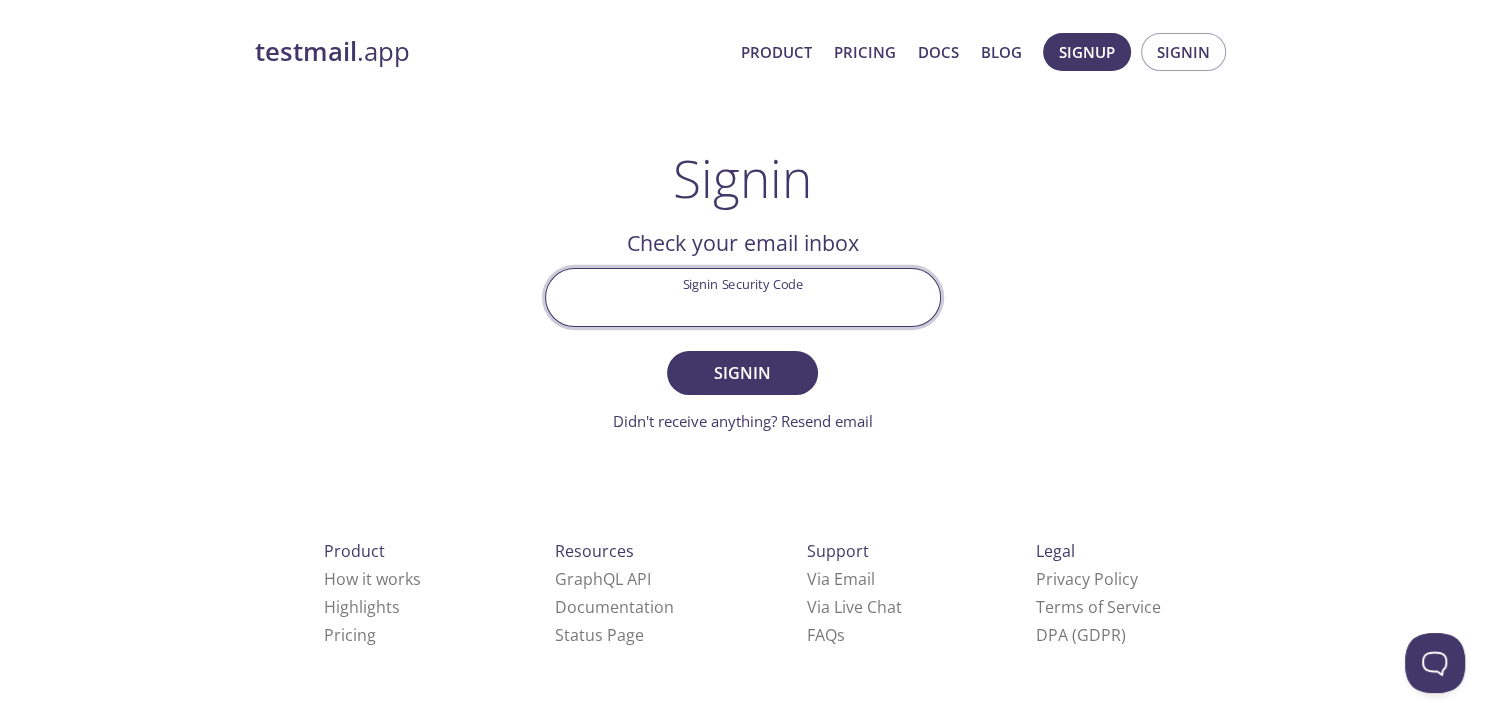 paste on "3YTM6RH" 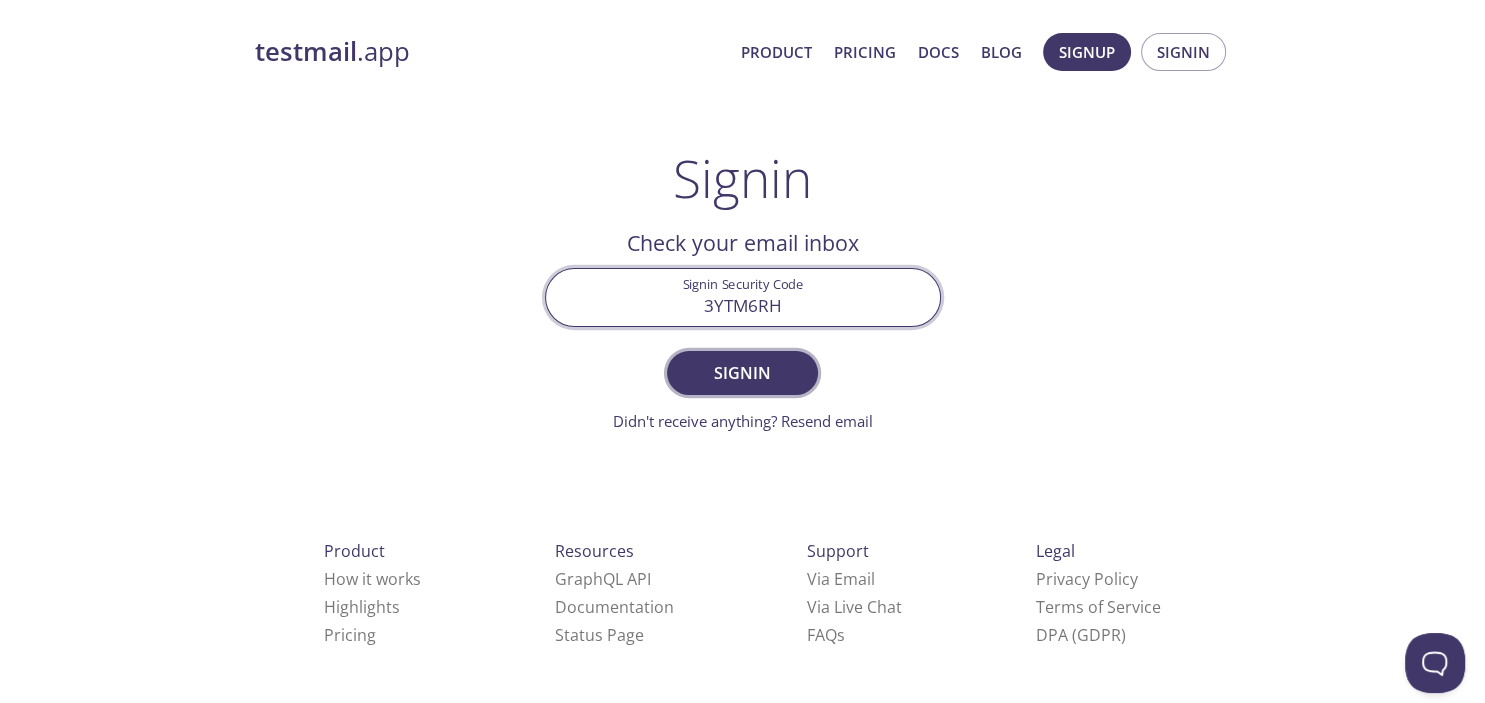 type on "3YTM6RH" 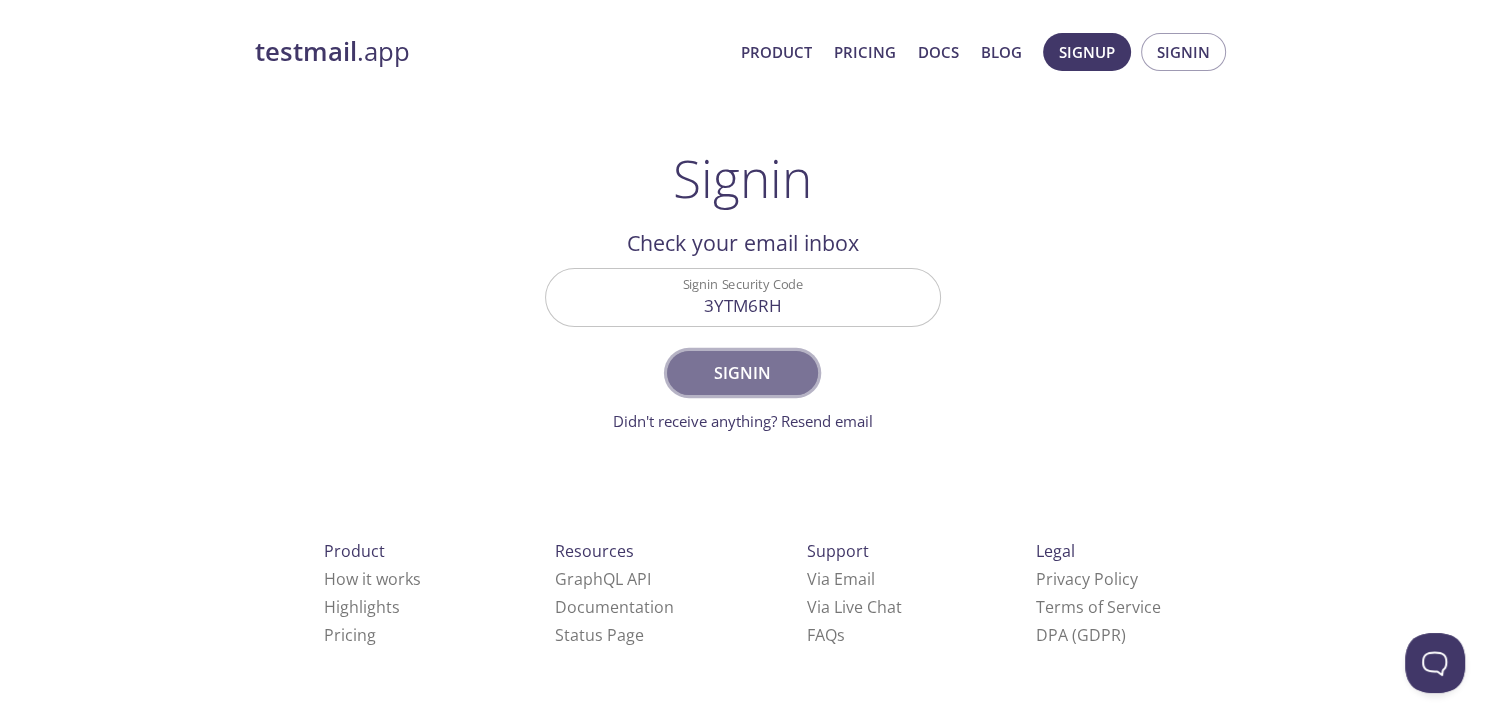 click on "Signin" at bounding box center [742, 373] 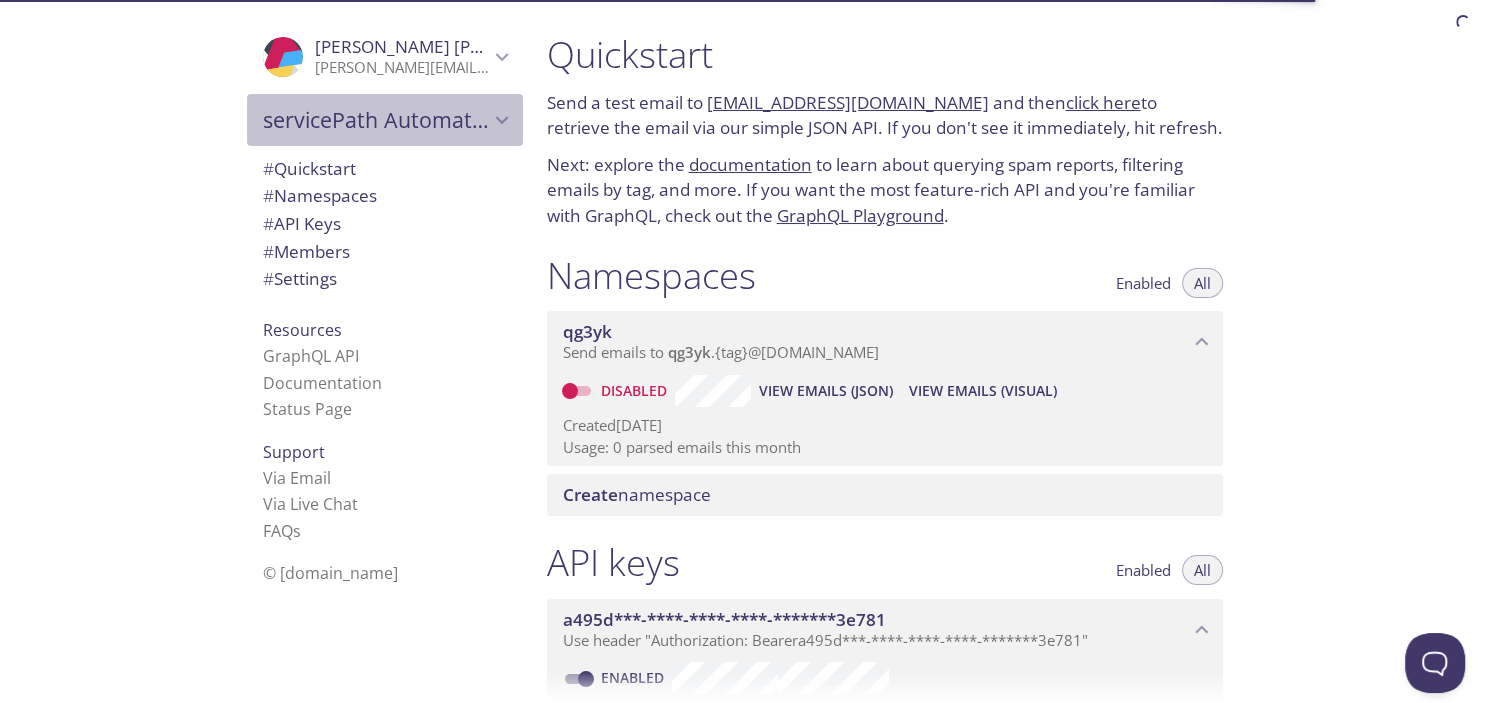 click 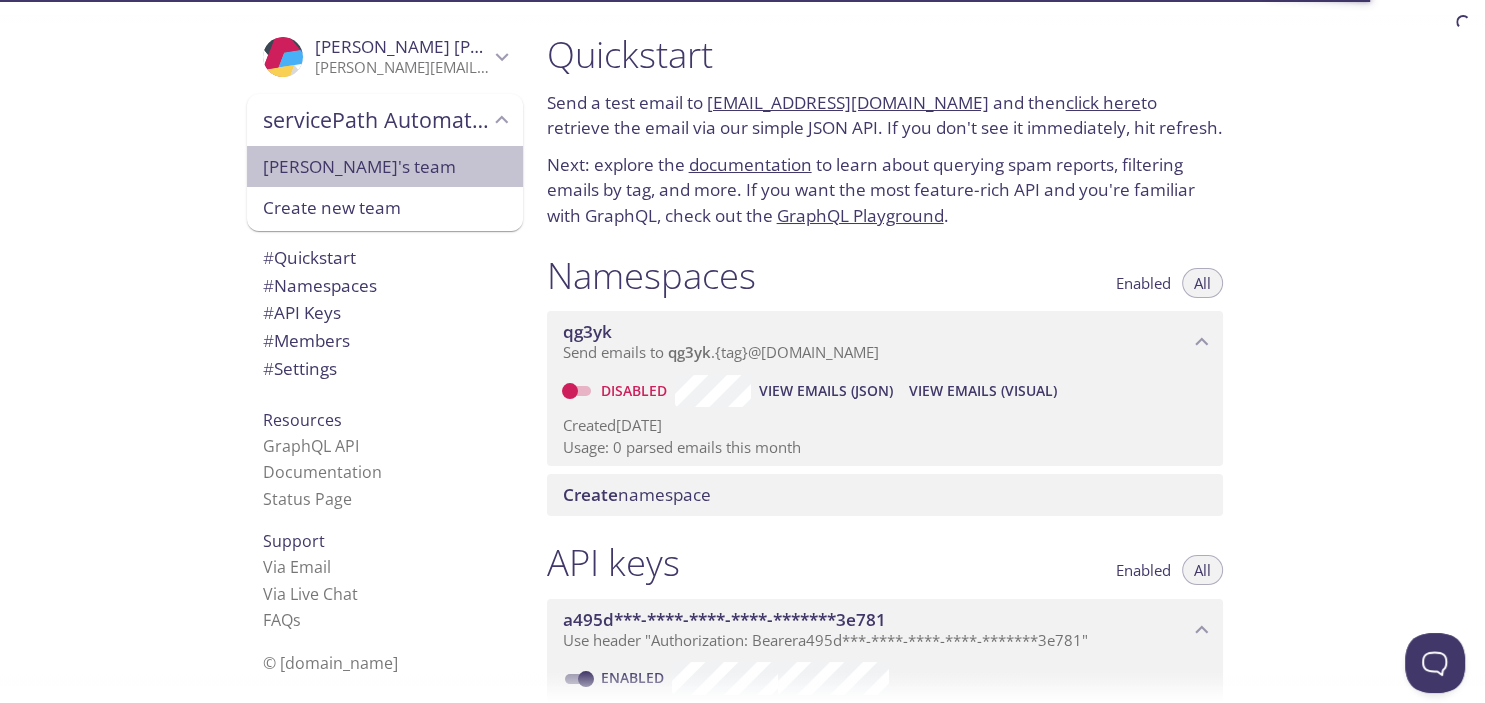 click on "[PERSON_NAME]'s team" at bounding box center [385, 167] 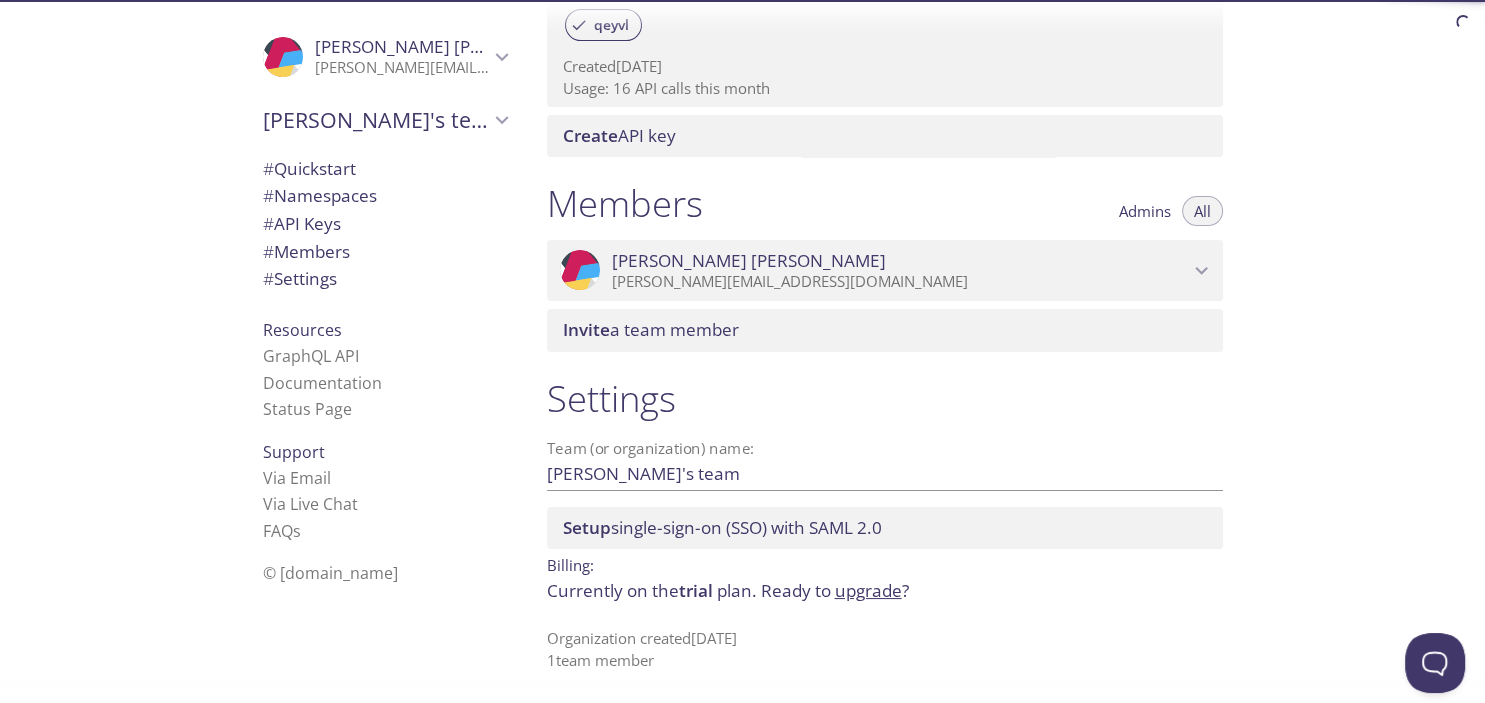 scroll, scrollTop: 0, scrollLeft: 0, axis: both 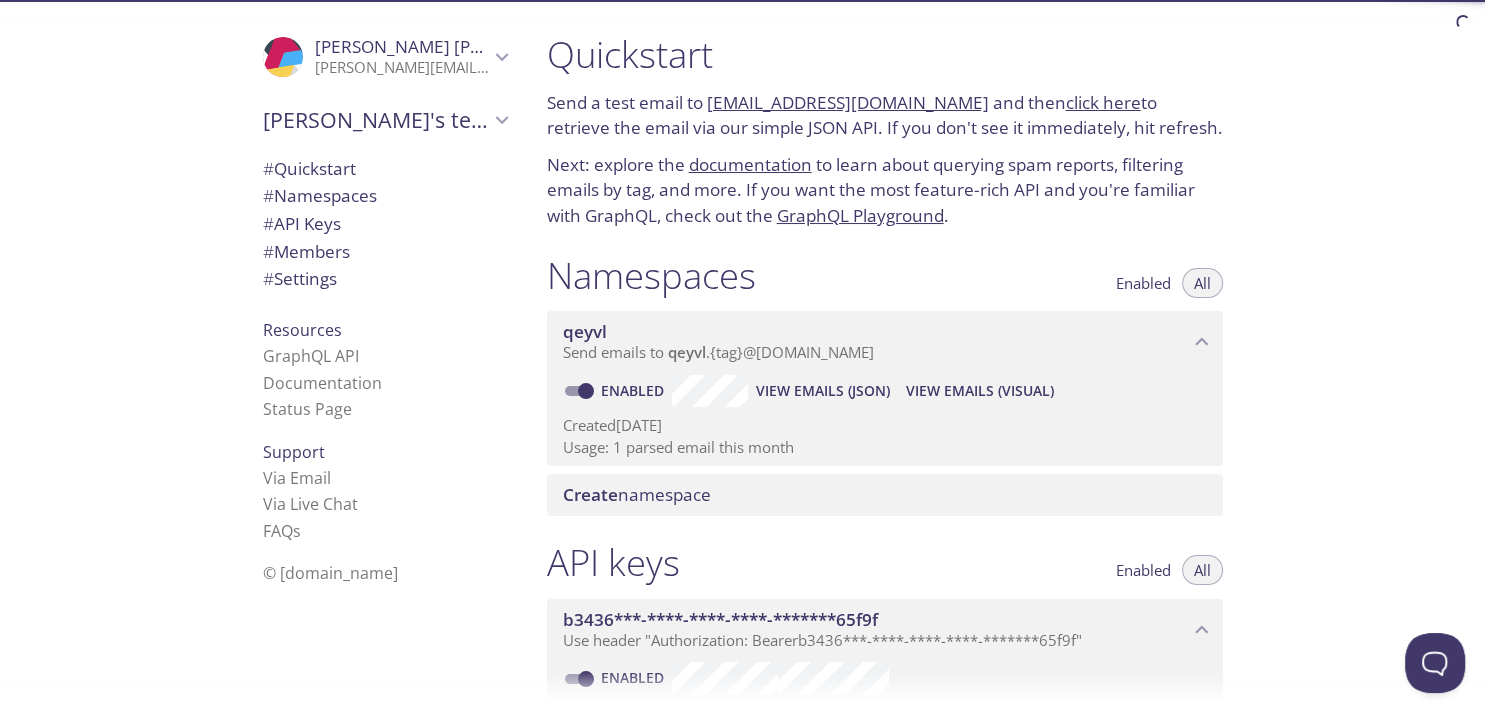 click on "View Emails (Visual)" at bounding box center (980, 391) 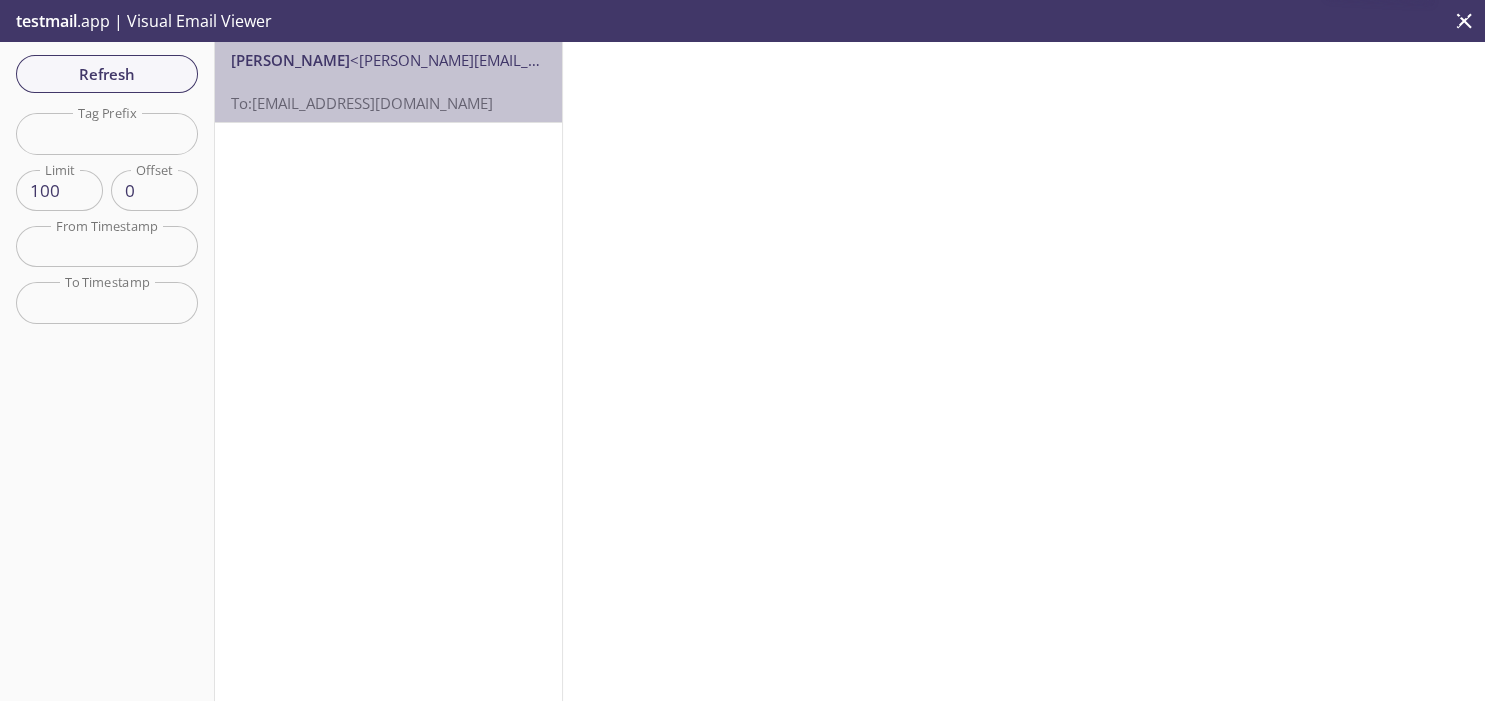 click on "To:  [EMAIL_ADDRESS][DOMAIN_NAME]" at bounding box center (362, 103) 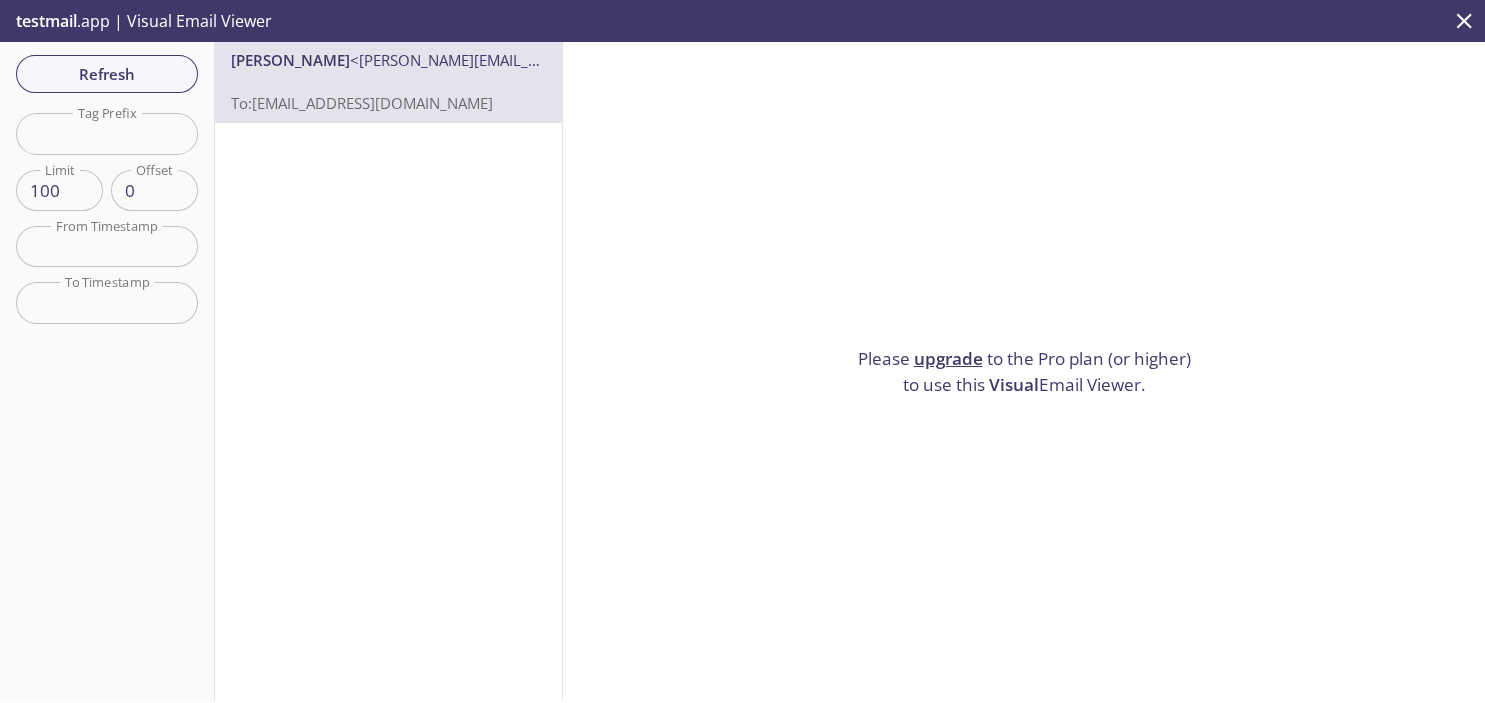 drag, startPoint x: 1141, startPoint y: 383, endPoint x: 848, endPoint y: 366, distance: 293.49277 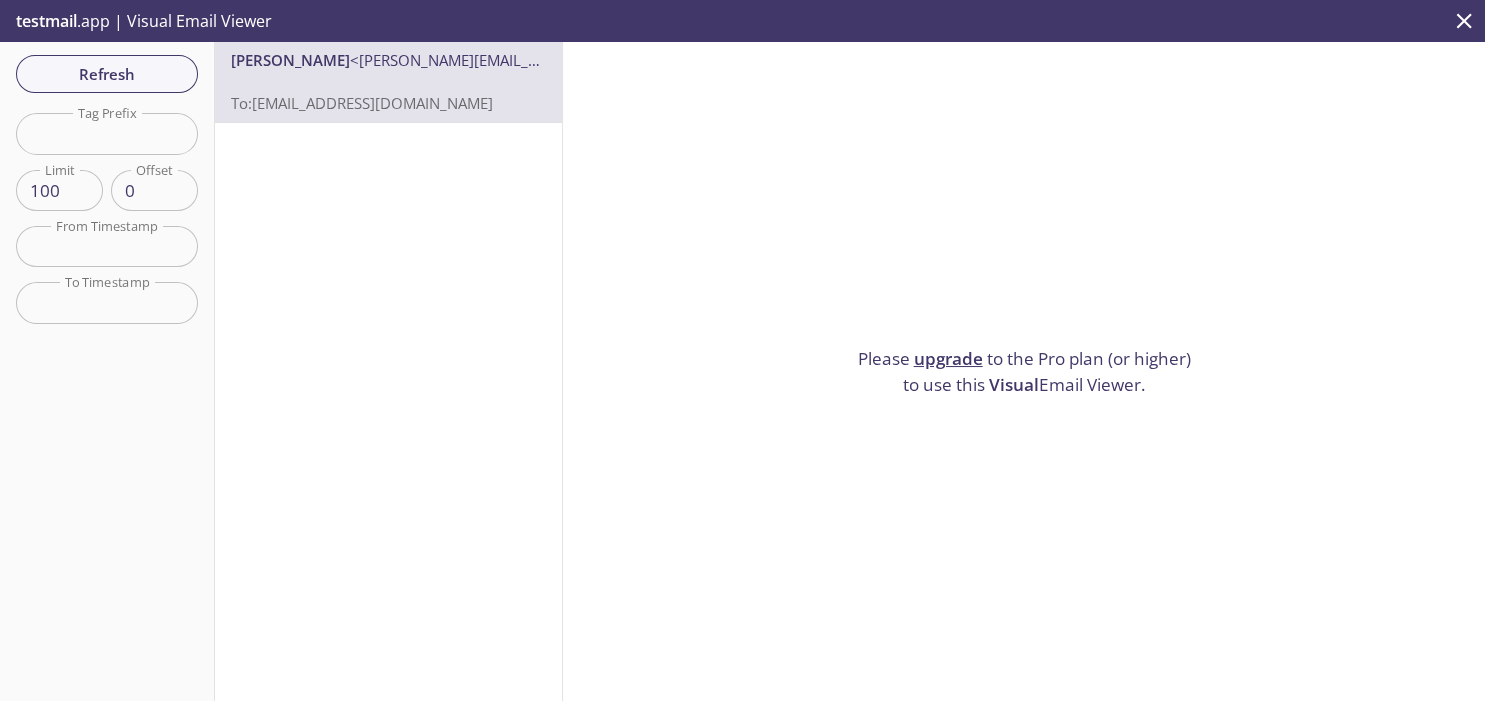 click on "Please   upgrade   to the Pro plan (or higher) to use this   Visual  Email Viewer." at bounding box center (1024, 371) 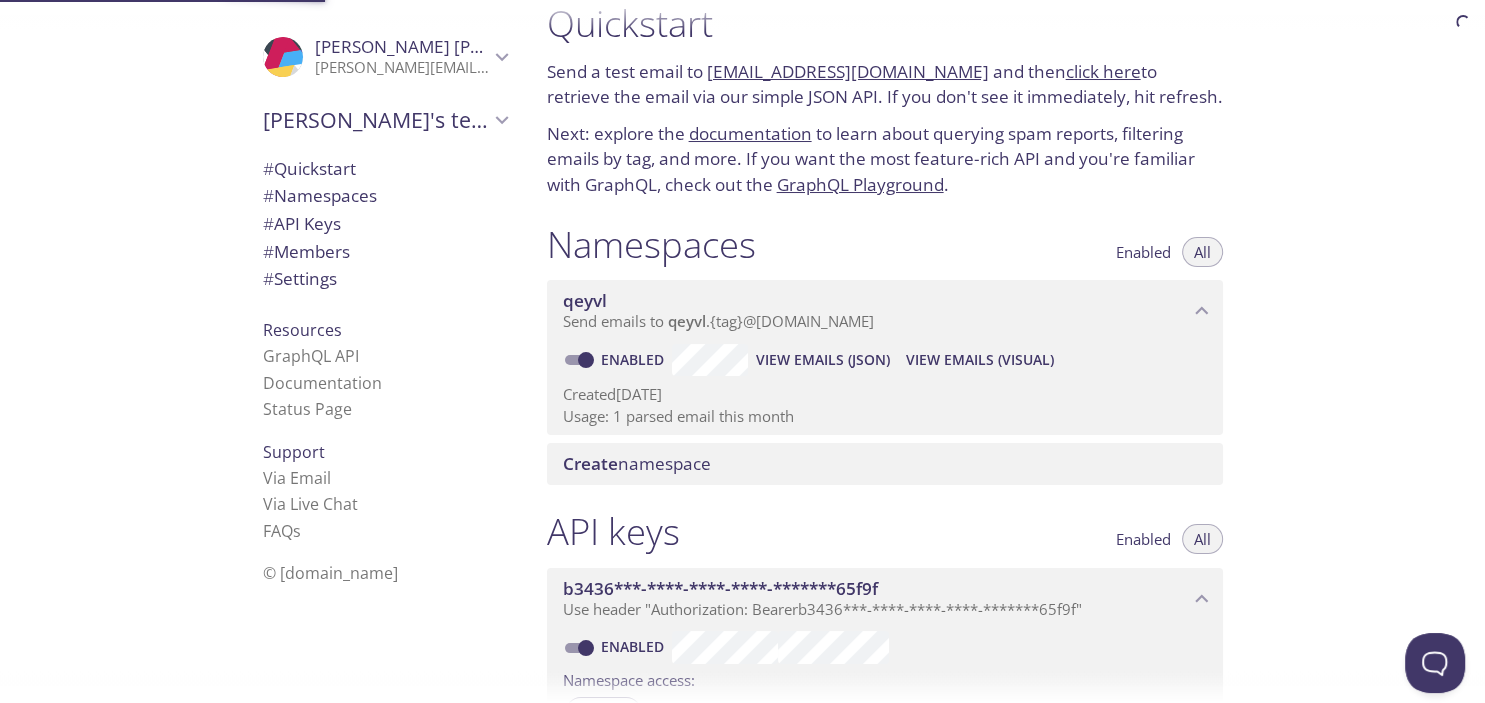 scroll, scrollTop: 32, scrollLeft: 0, axis: vertical 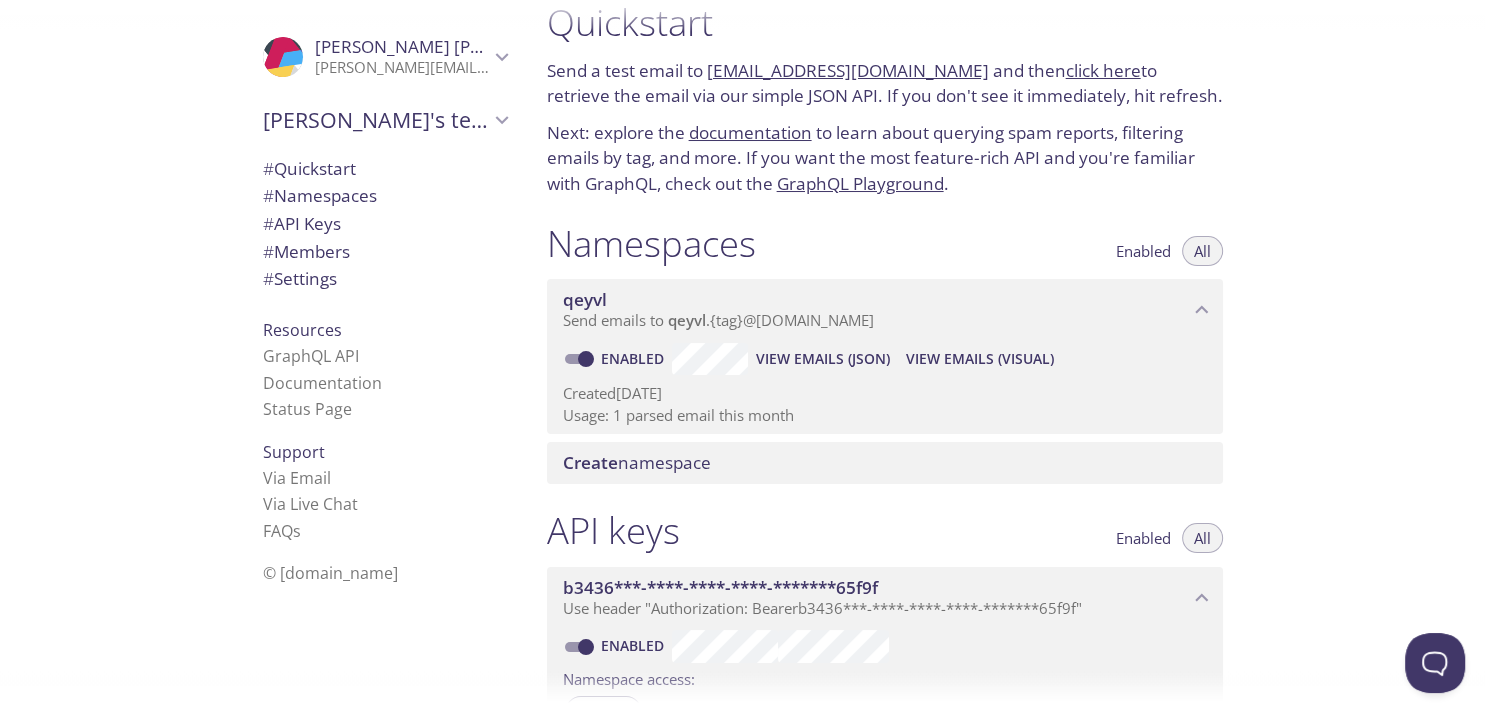 click on "View Emails (JSON)" at bounding box center (823, 359) 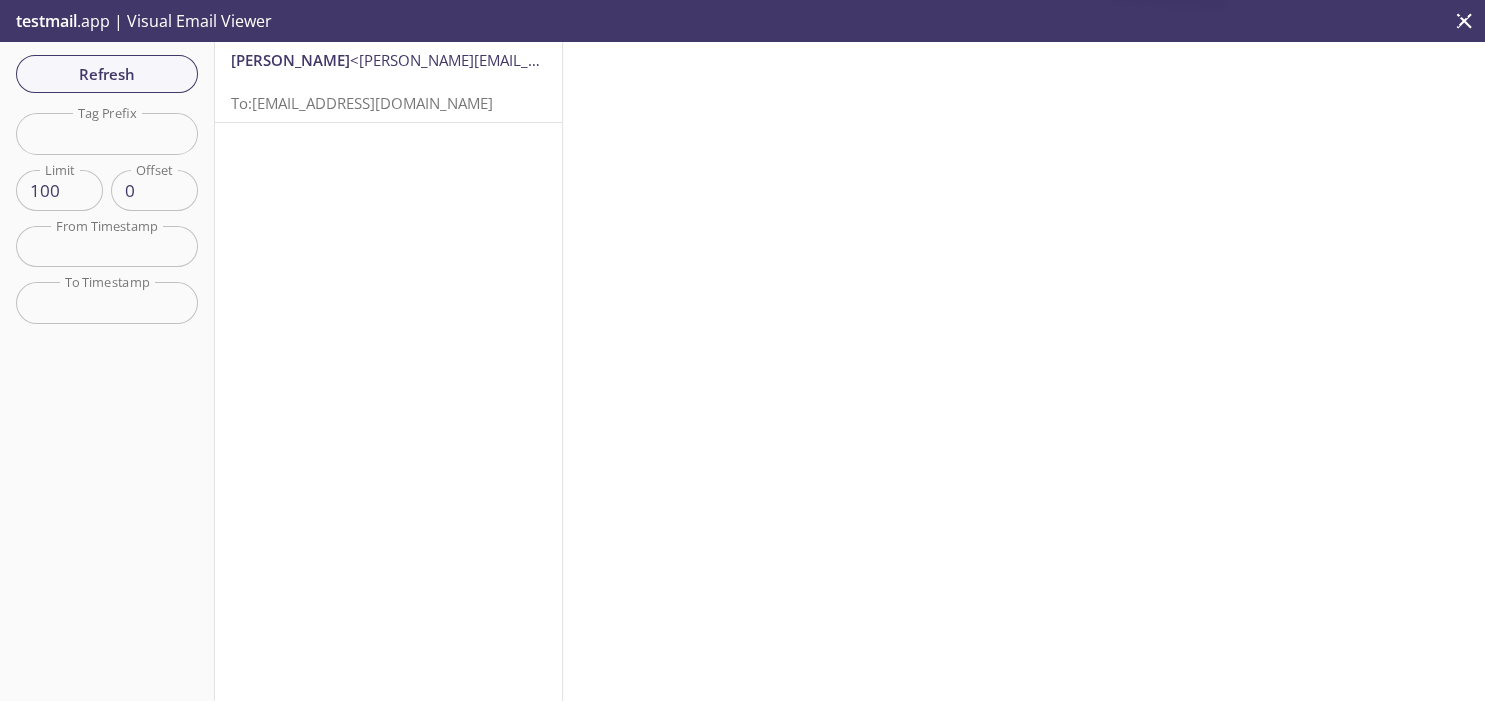click on "To:  [EMAIL_ADDRESS][DOMAIN_NAME]" at bounding box center (362, 103) 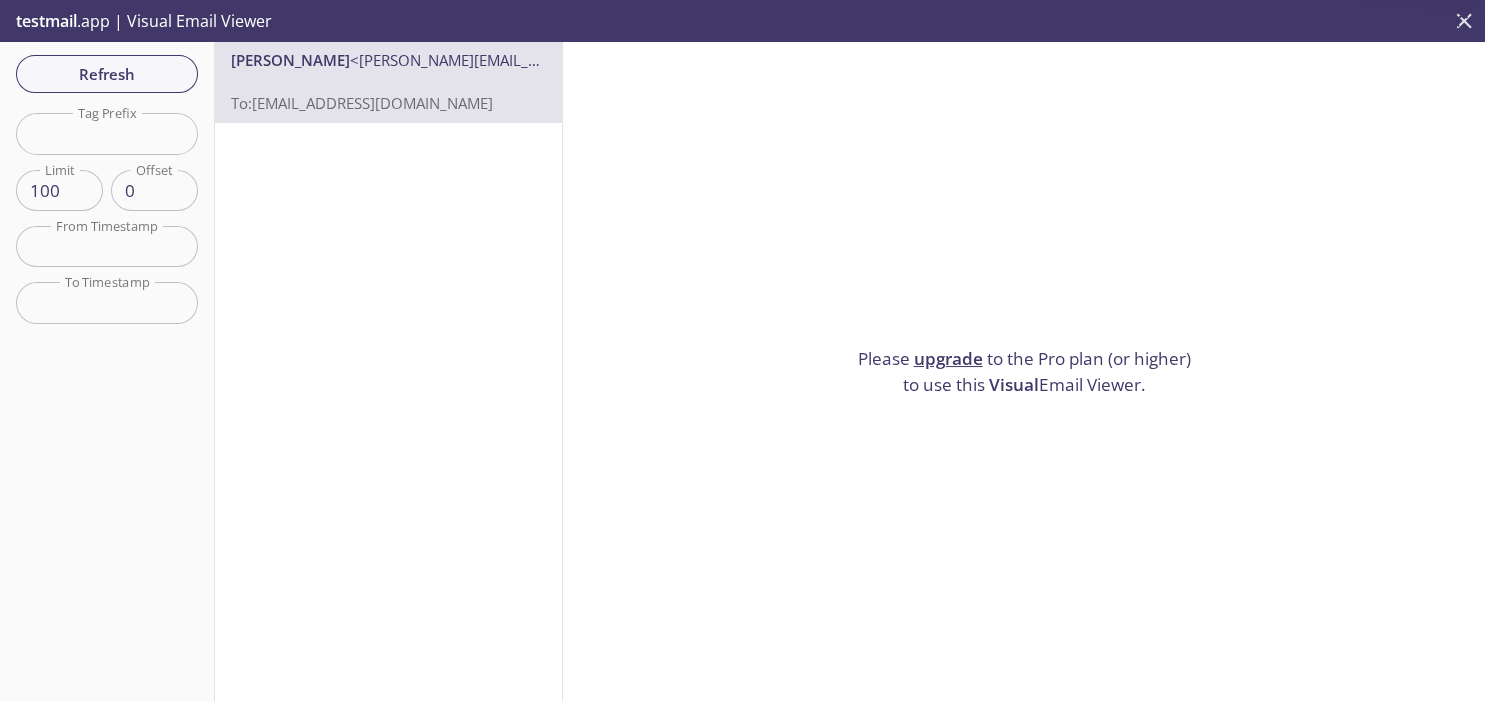 click 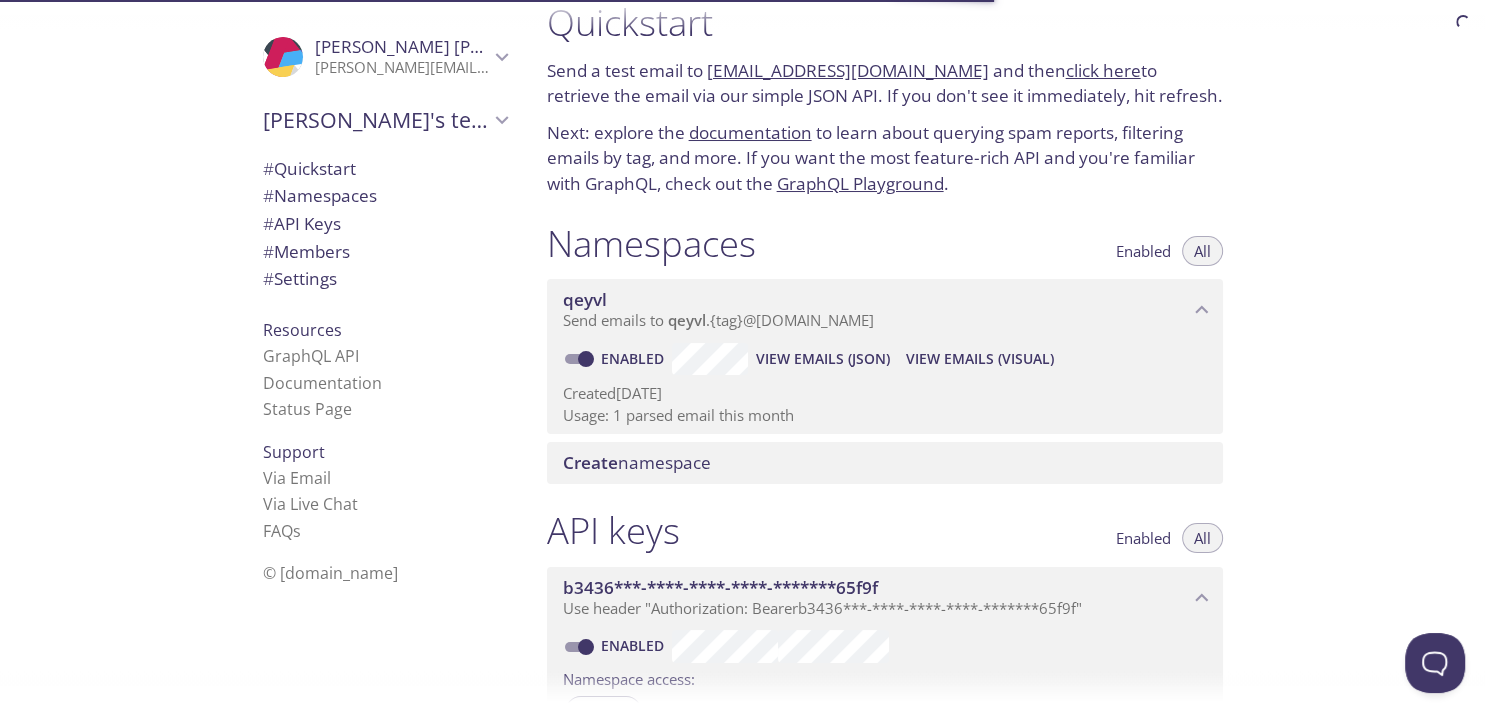 click on "View Emails (JSON)" at bounding box center (823, 359) 